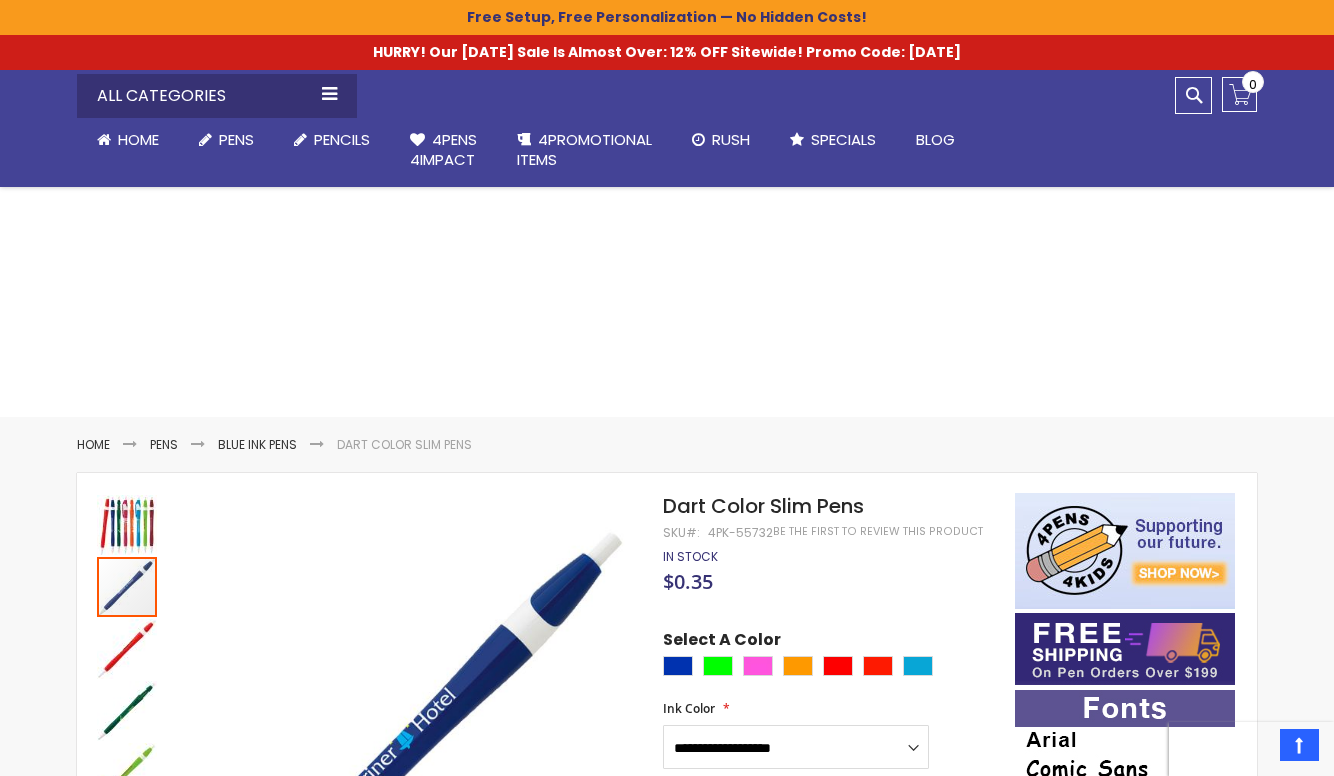 scroll, scrollTop: 1050, scrollLeft: 0, axis: vertical 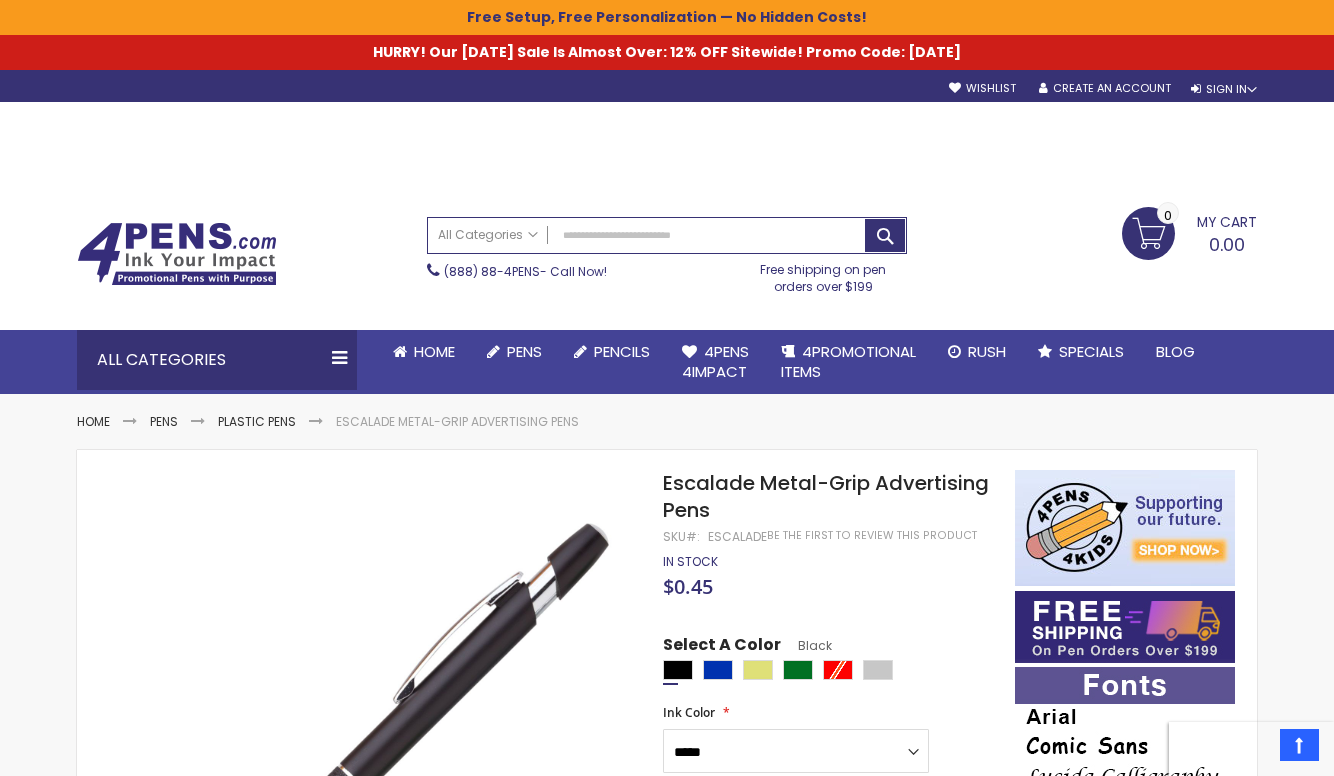 select on "***" 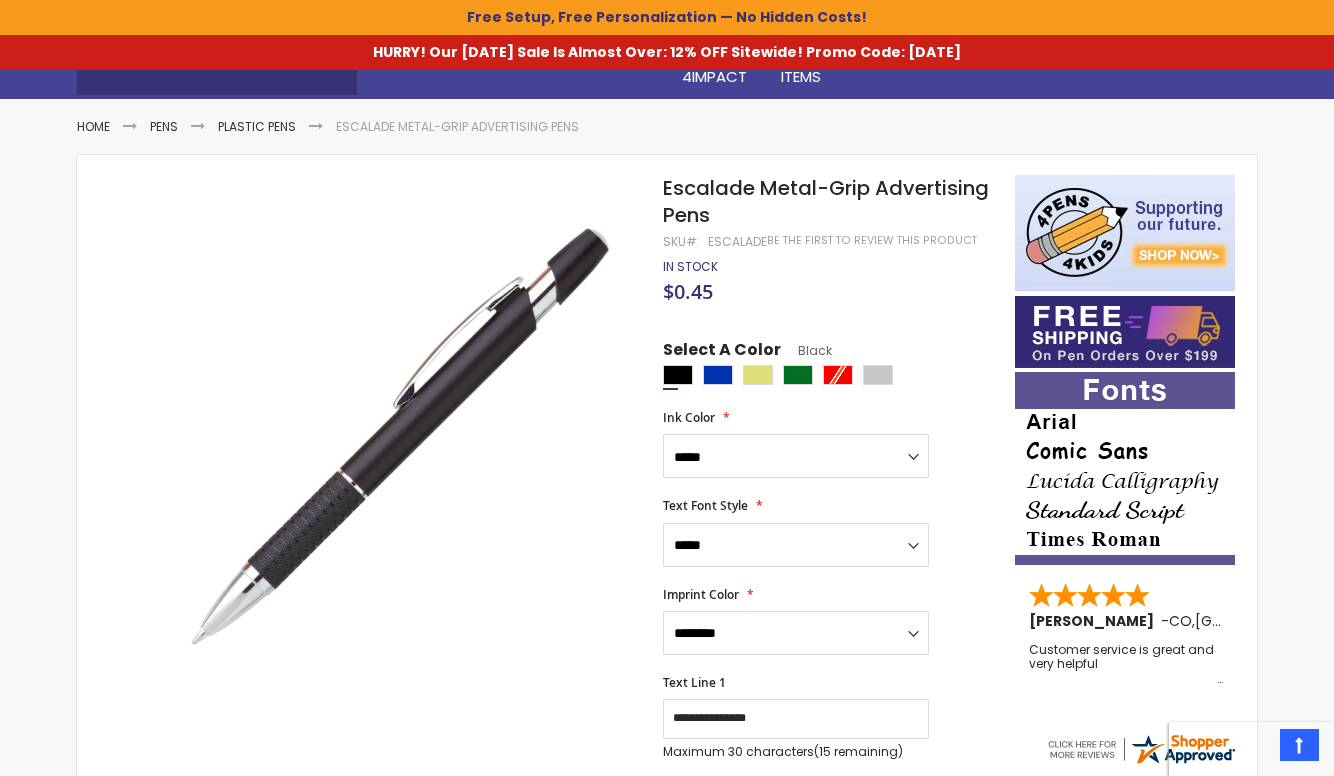 scroll, scrollTop: 0, scrollLeft: 0, axis: both 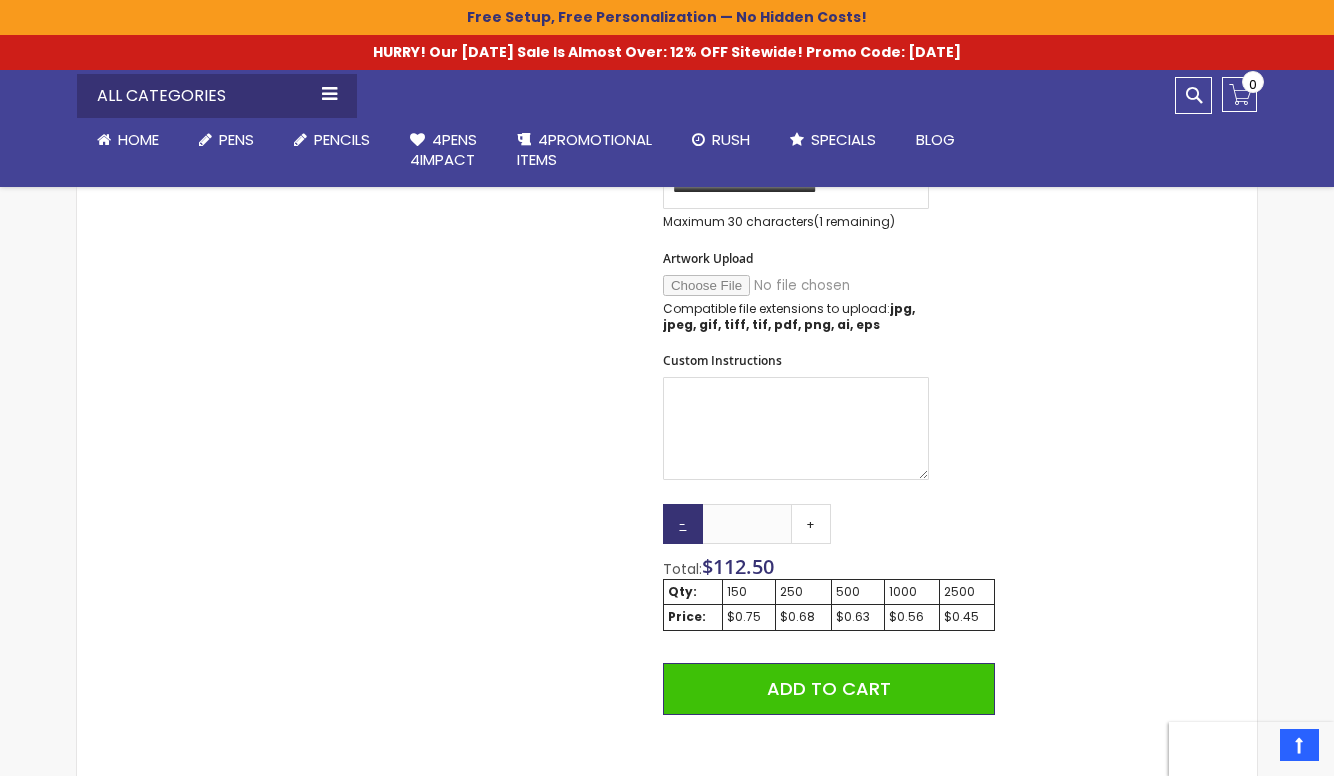 click on "-" at bounding box center [683, 524] 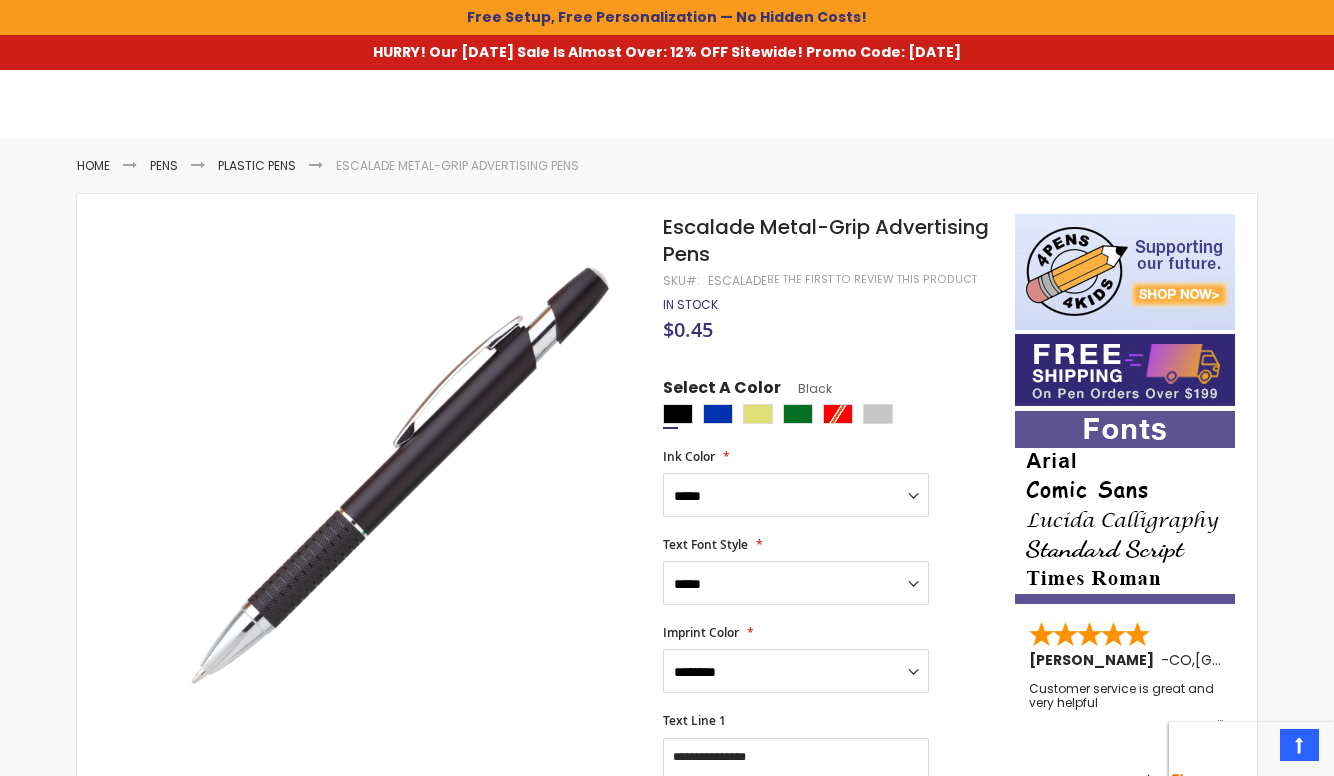 scroll, scrollTop: 332, scrollLeft: 0, axis: vertical 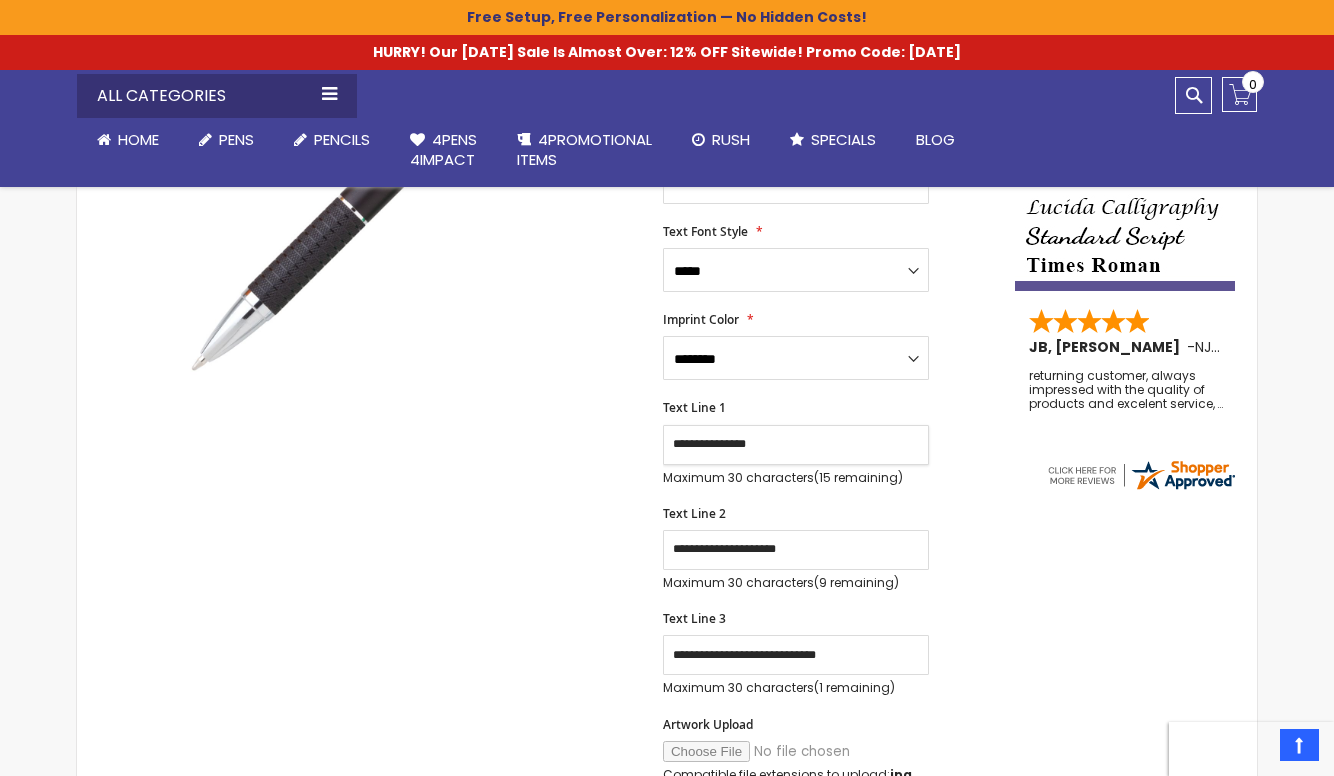 drag, startPoint x: 806, startPoint y: 447, endPoint x: 530, endPoint y: 395, distance: 280.85583 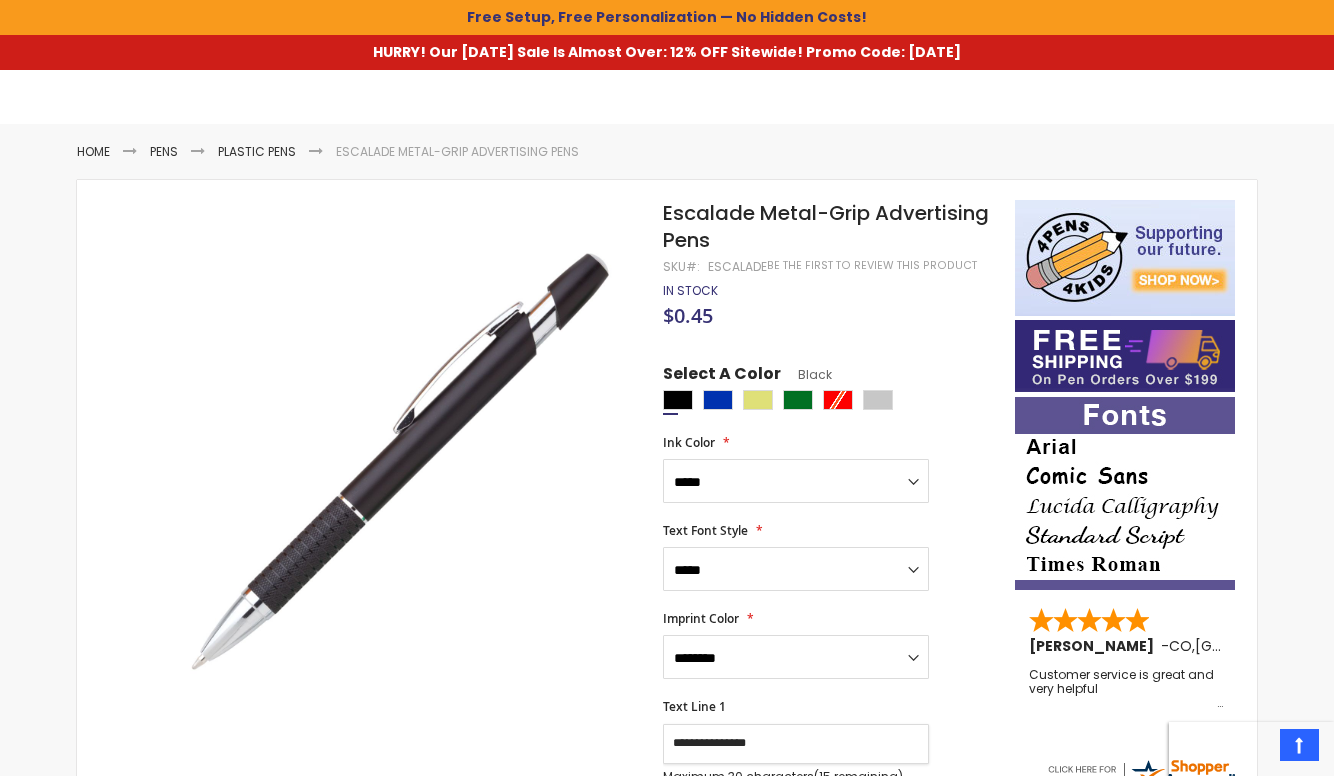 scroll, scrollTop: 65, scrollLeft: 0, axis: vertical 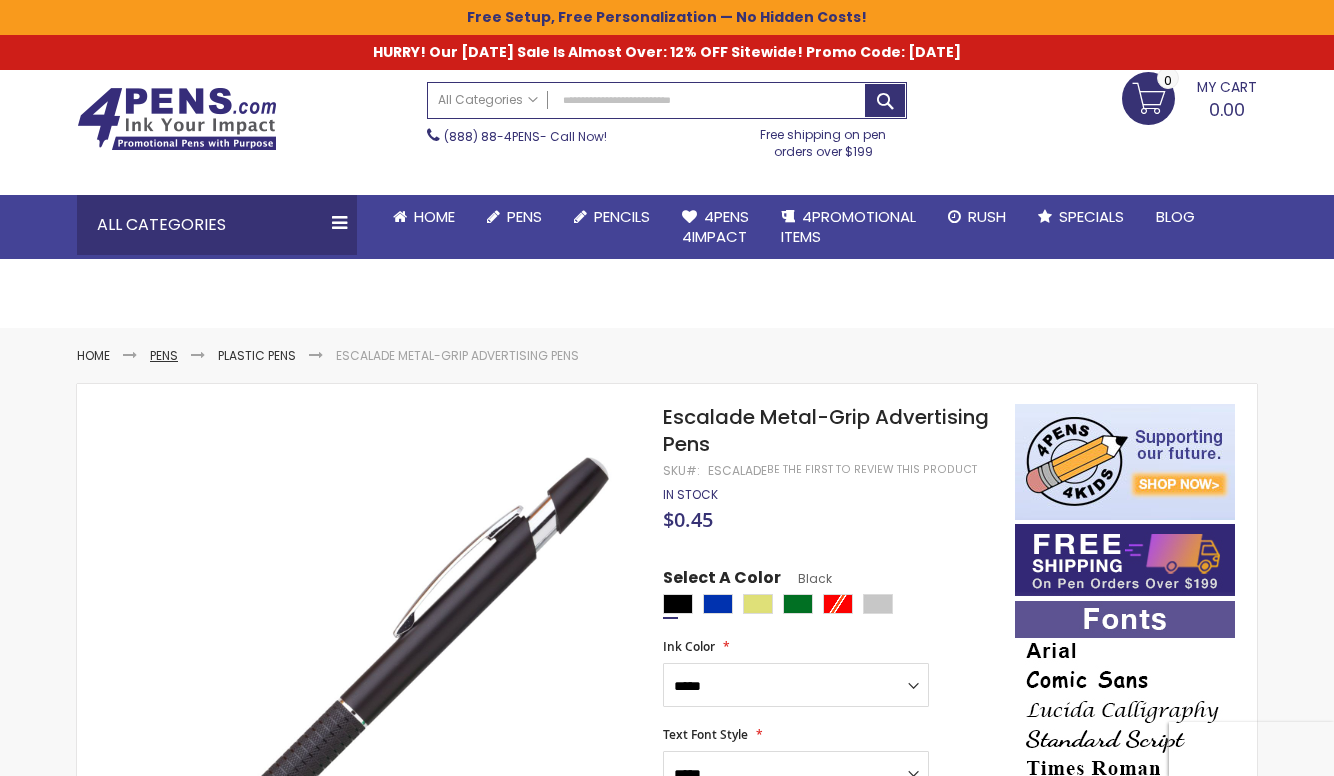 type on "**********" 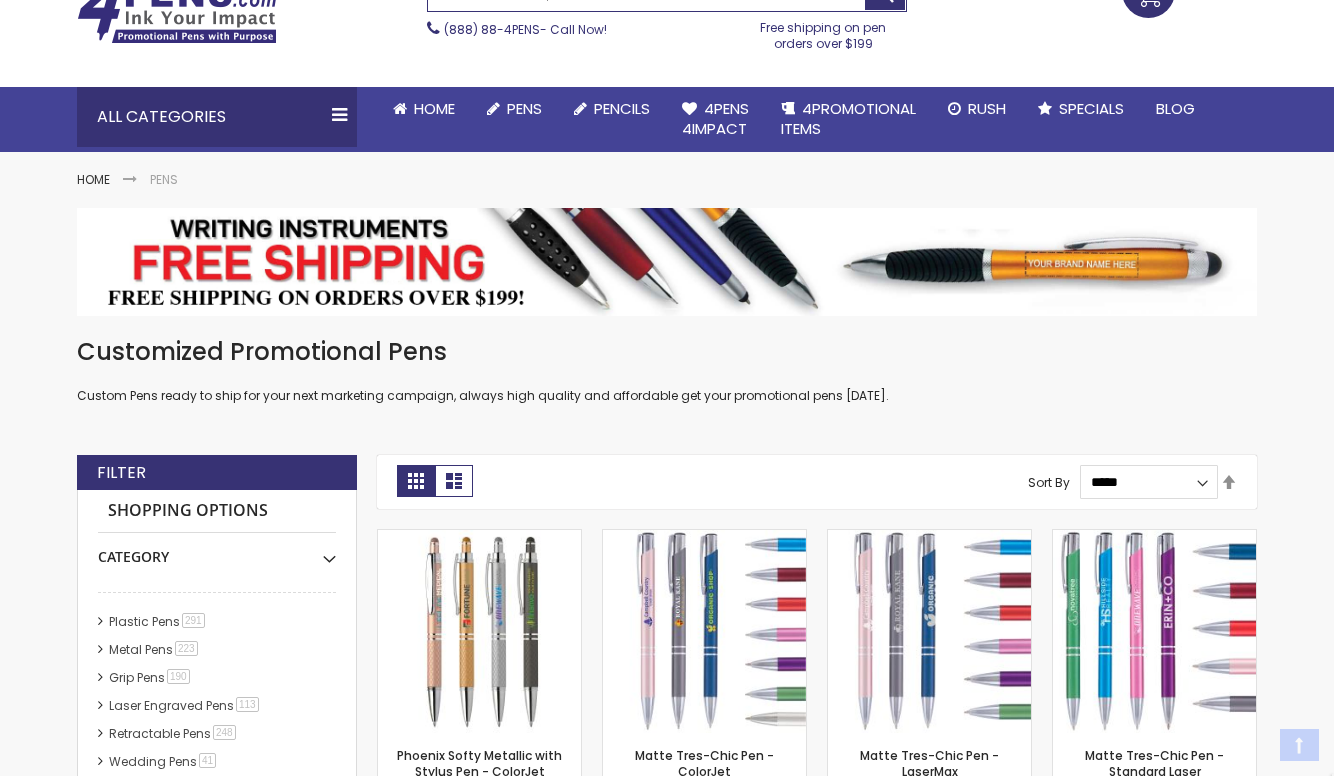 scroll, scrollTop: 172, scrollLeft: 0, axis: vertical 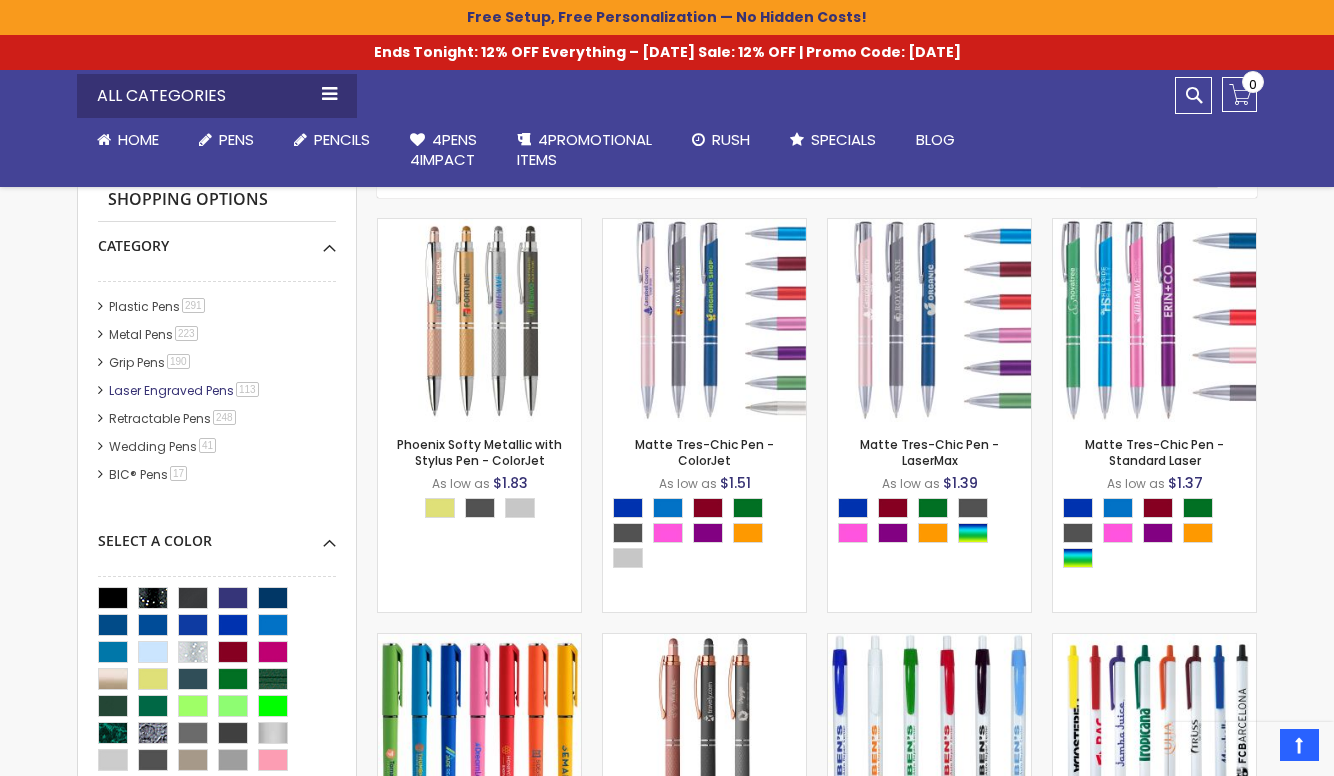 click on "Laser Engraved Pens
113 item" at bounding box center (185, 390) 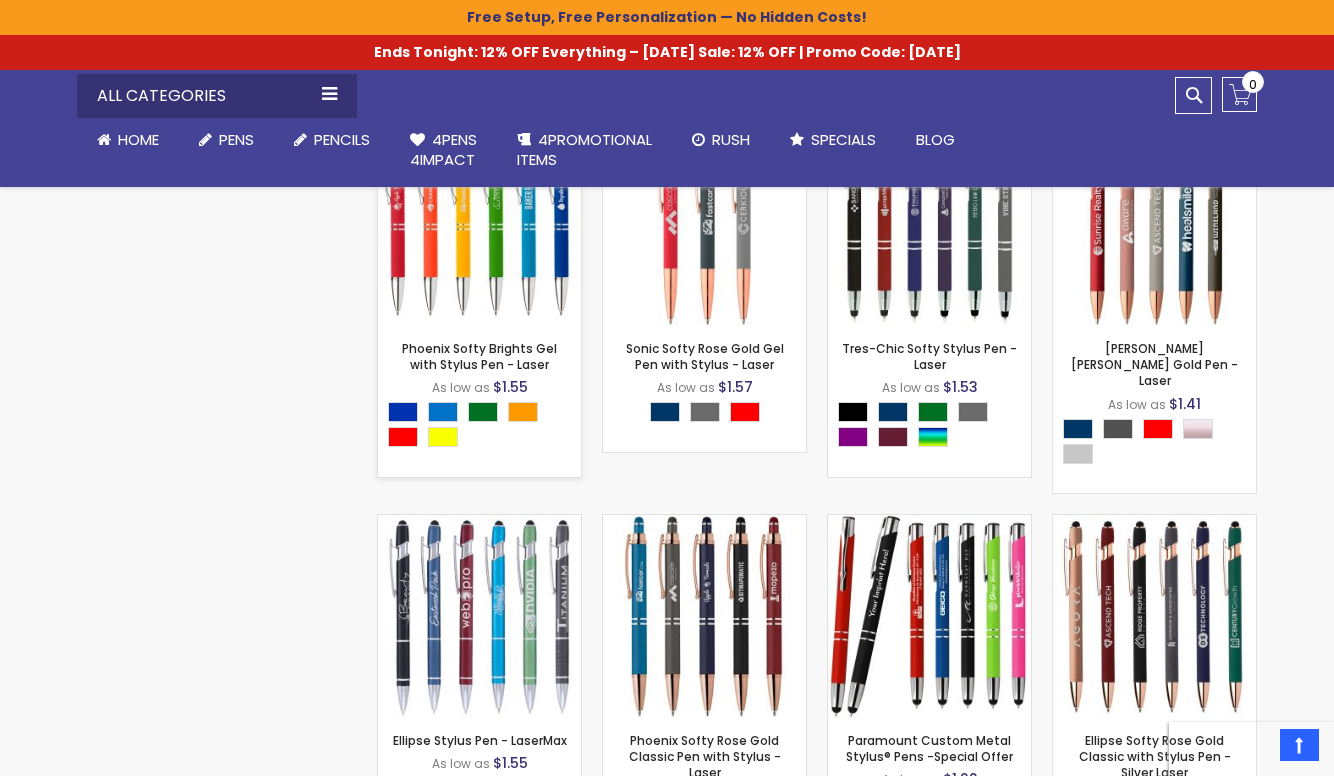 scroll, scrollTop: 4330, scrollLeft: 0, axis: vertical 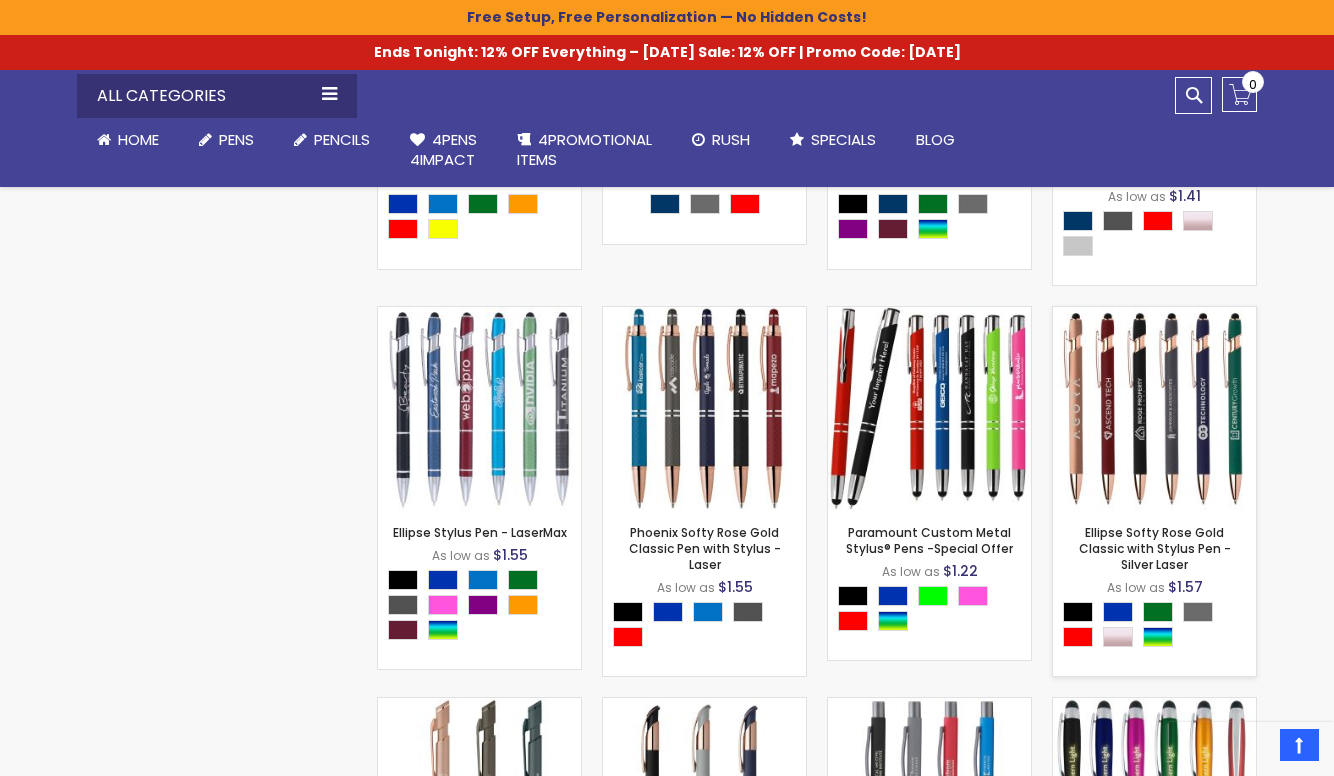 click at bounding box center [1154, 408] 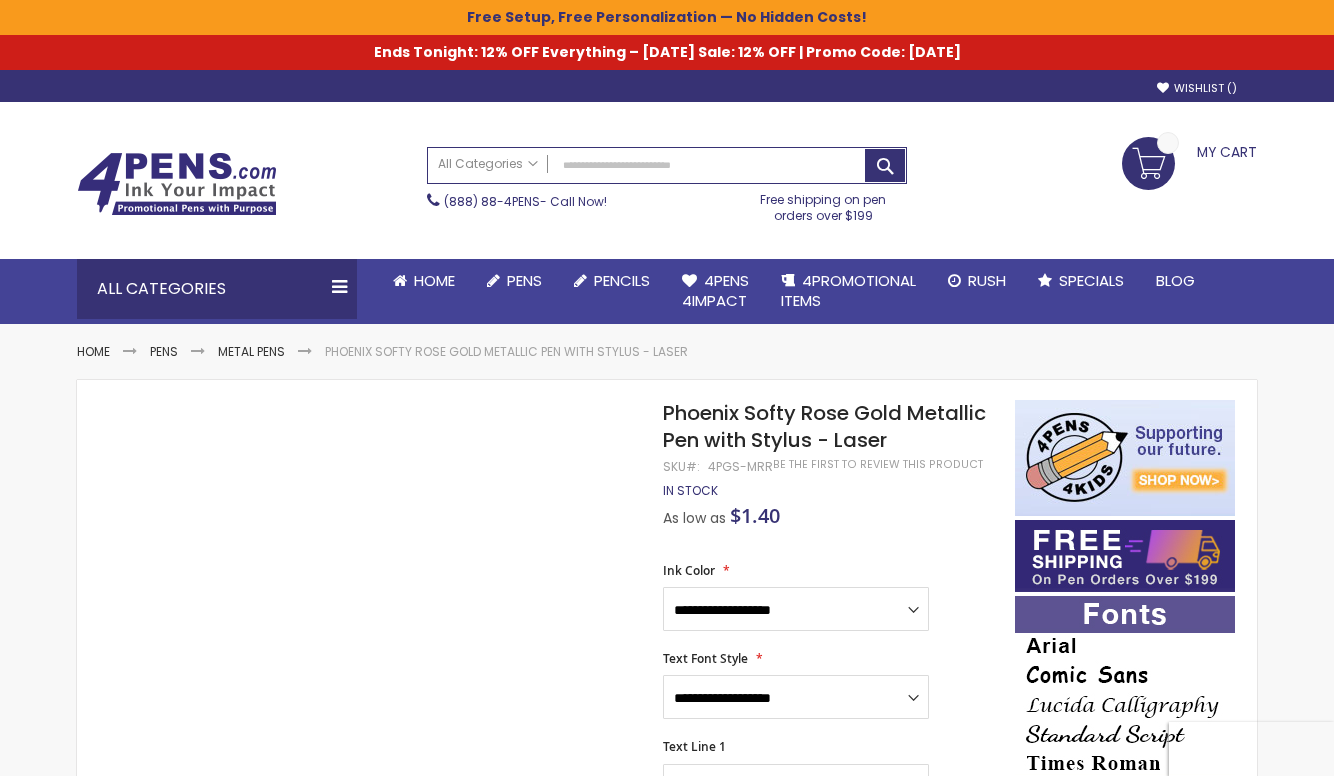 scroll, scrollTop: 0, scrollLeft: 0, axis: both 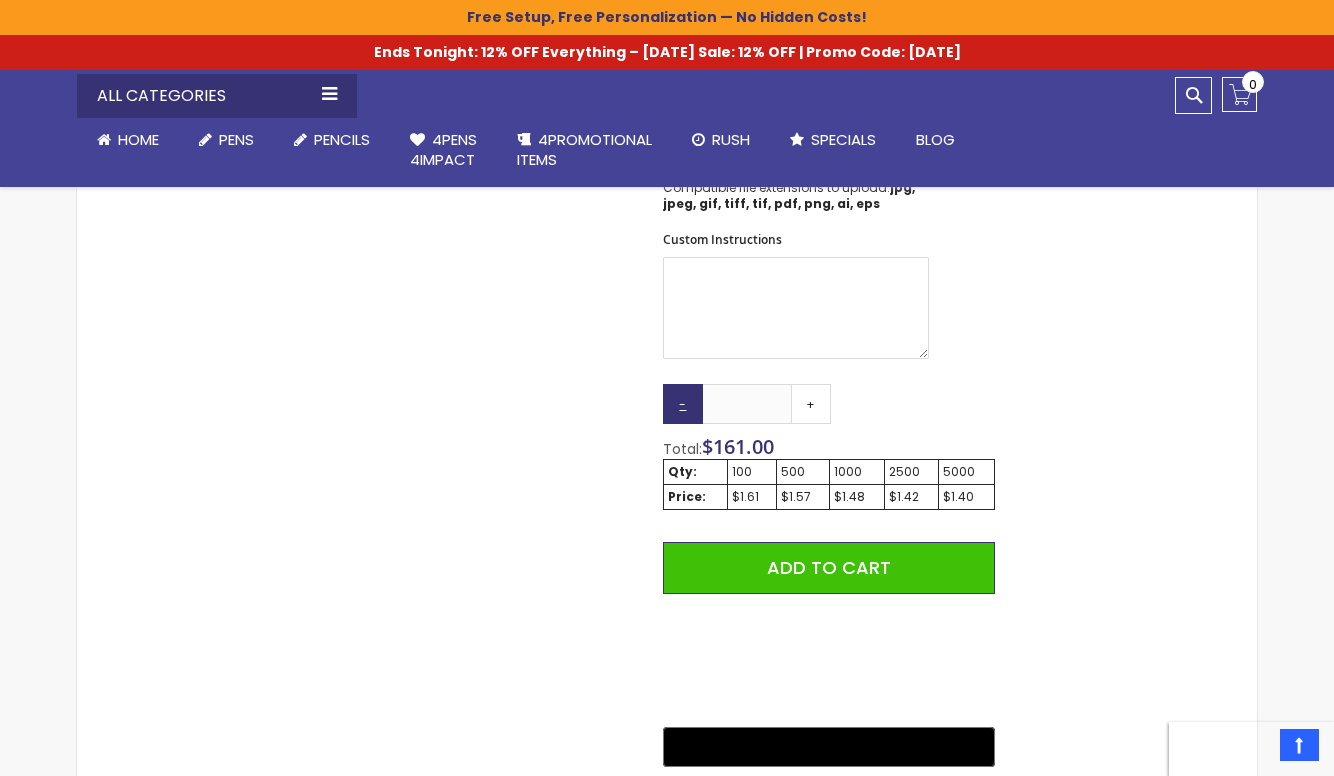 click on "-" at bounding box center [683, 404] 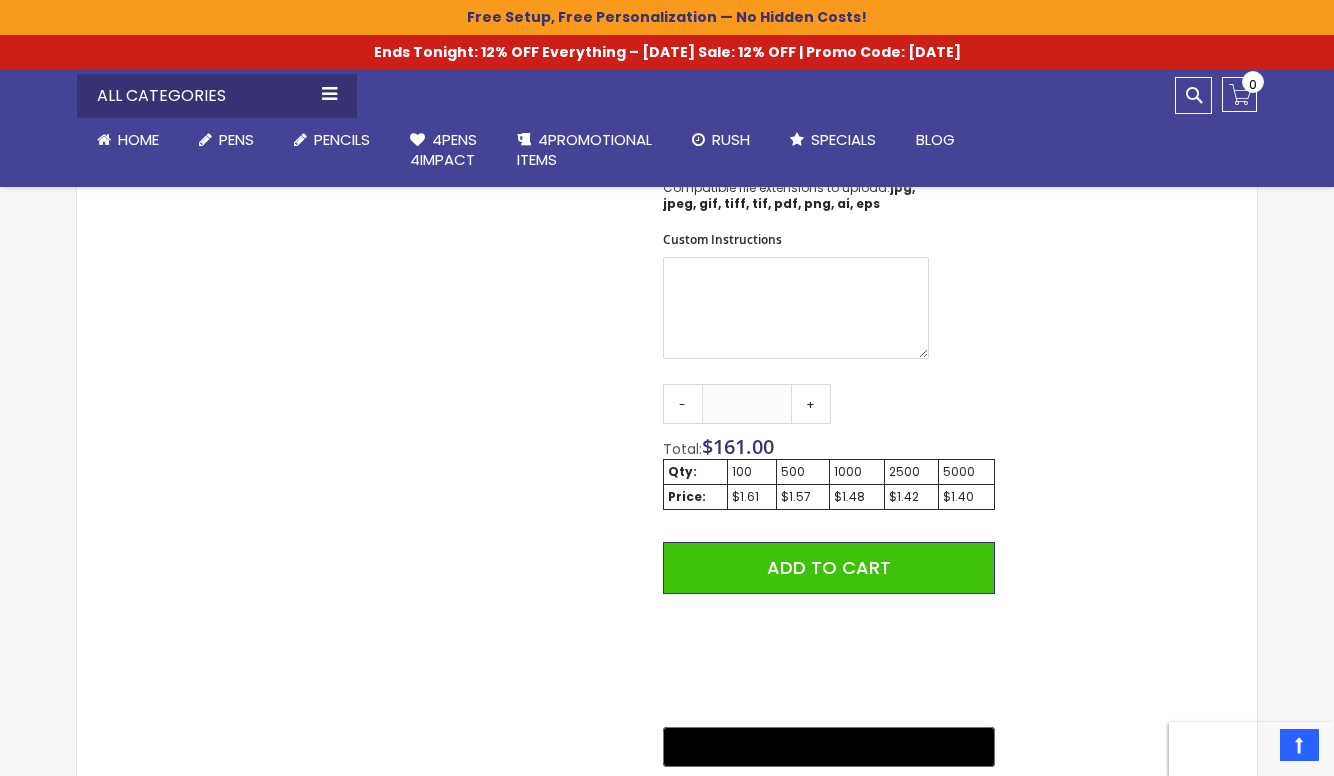 scroll, scrollTop: 804, scrollLeft: 0, axis: vertical 